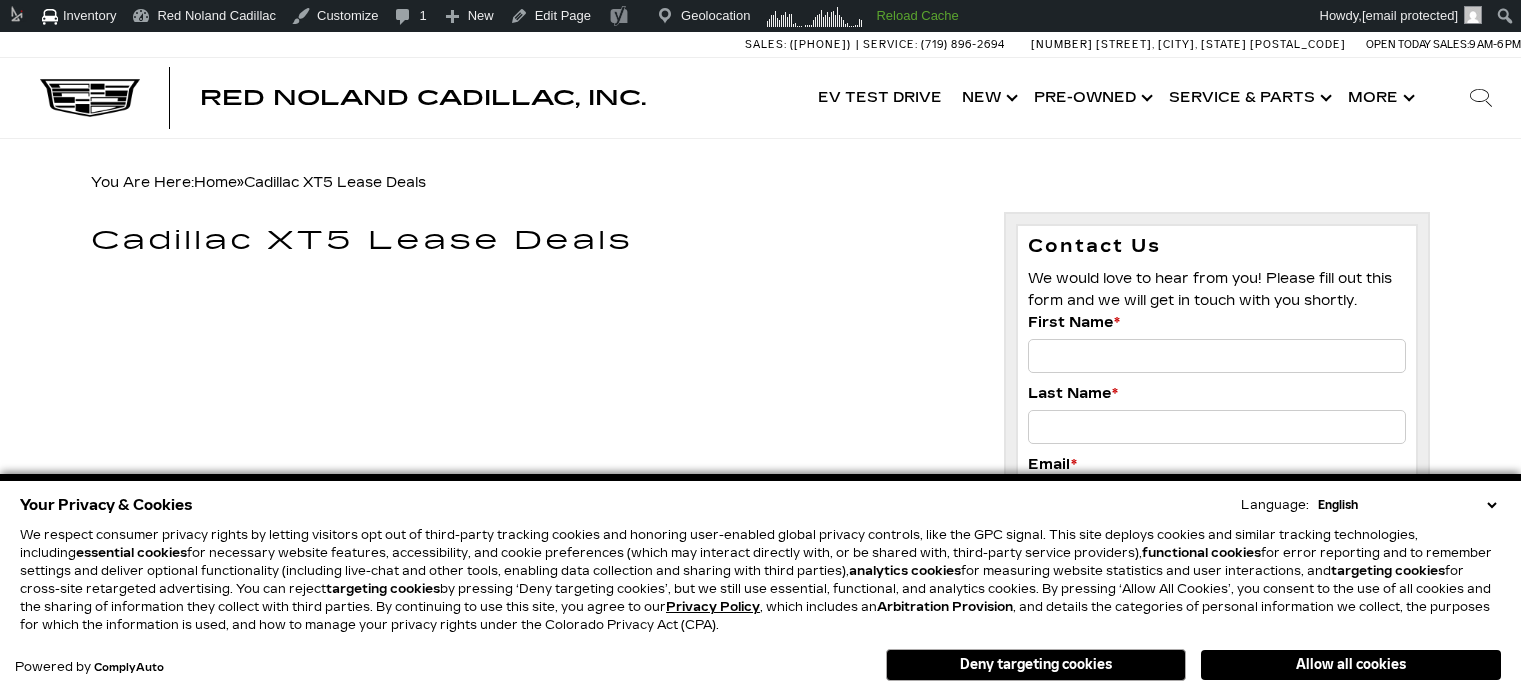 scroll, scrollTop: 0, scrollLeft: 0, axis: both 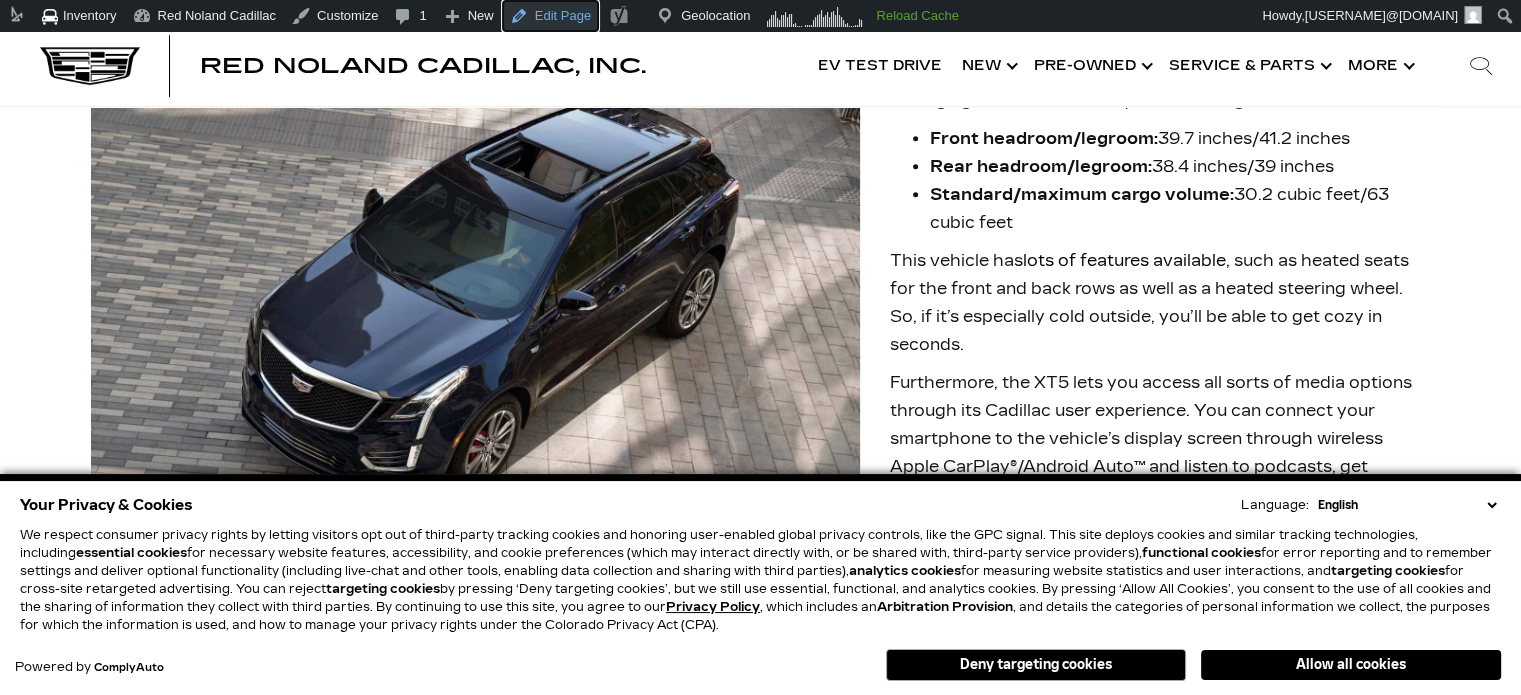click on "Edit Page" at bounding box center [550, 16] 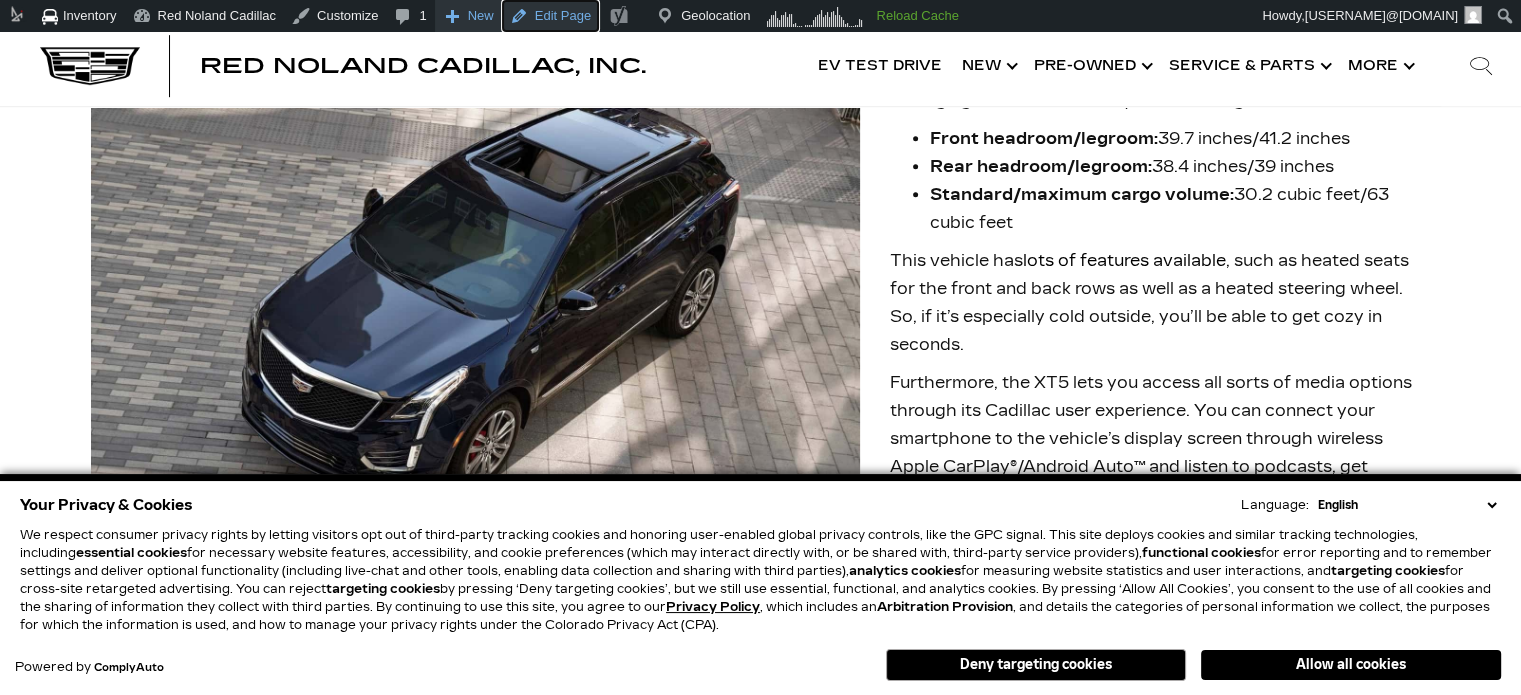 scroll, scrollTop: 1200, scrollLeft: 0, axis: vertical 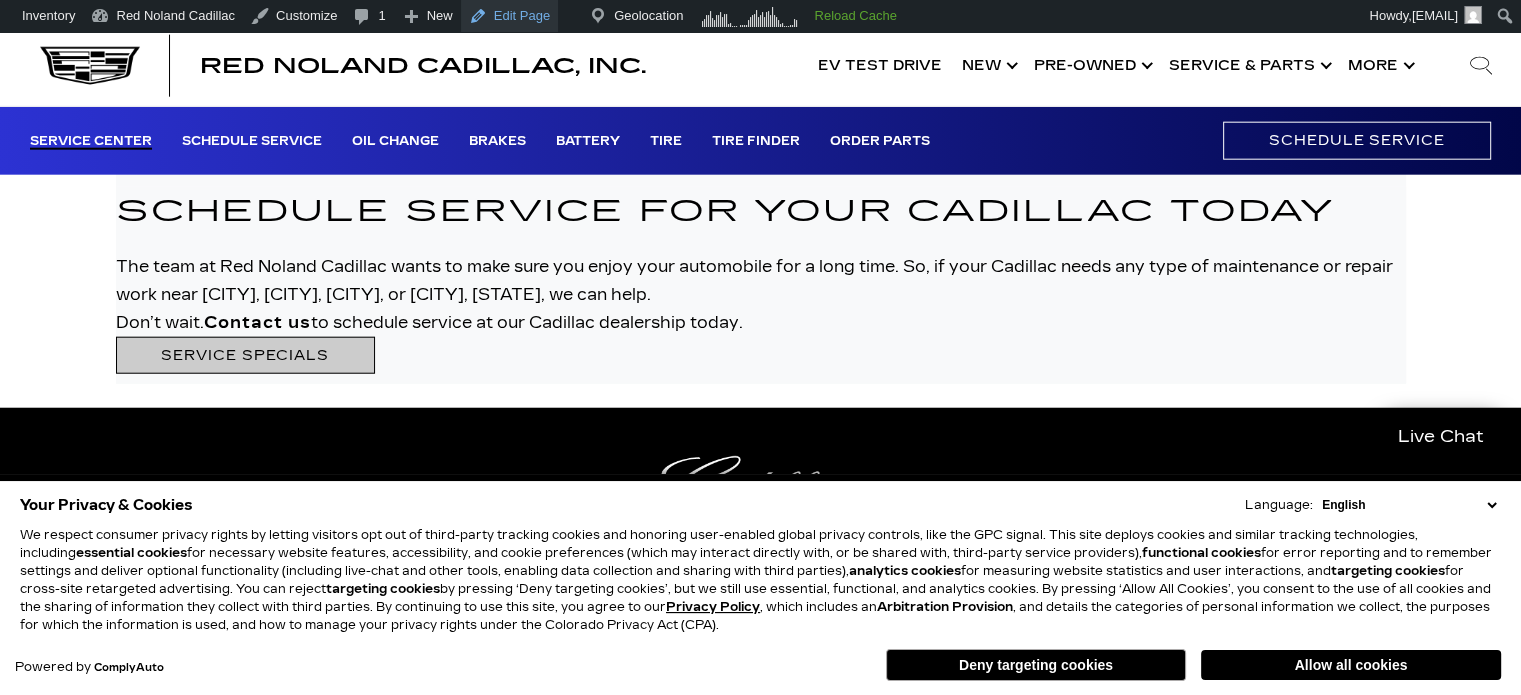 click on "Edit Page" at bounding box center [509, 16] 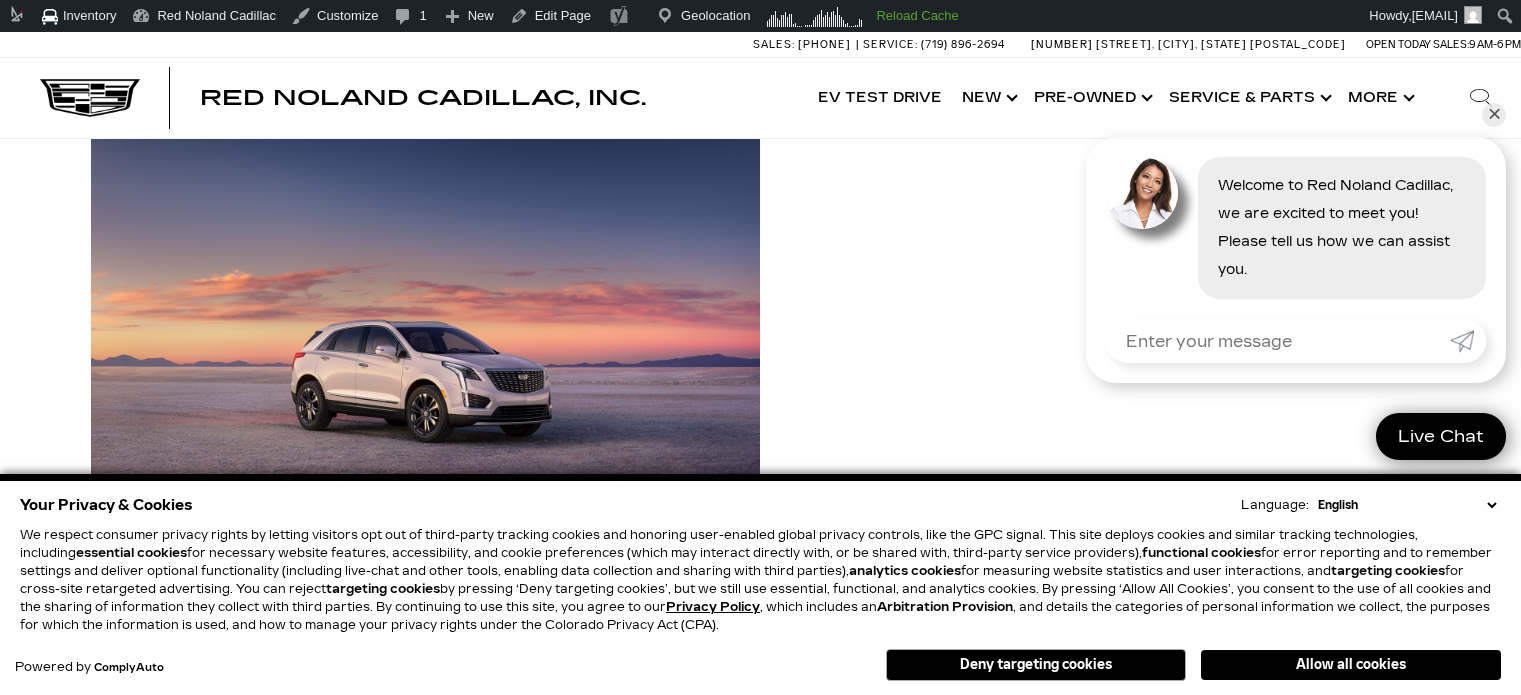 scroll, scrollTop: 0, scrollLeft: 0, axis: both 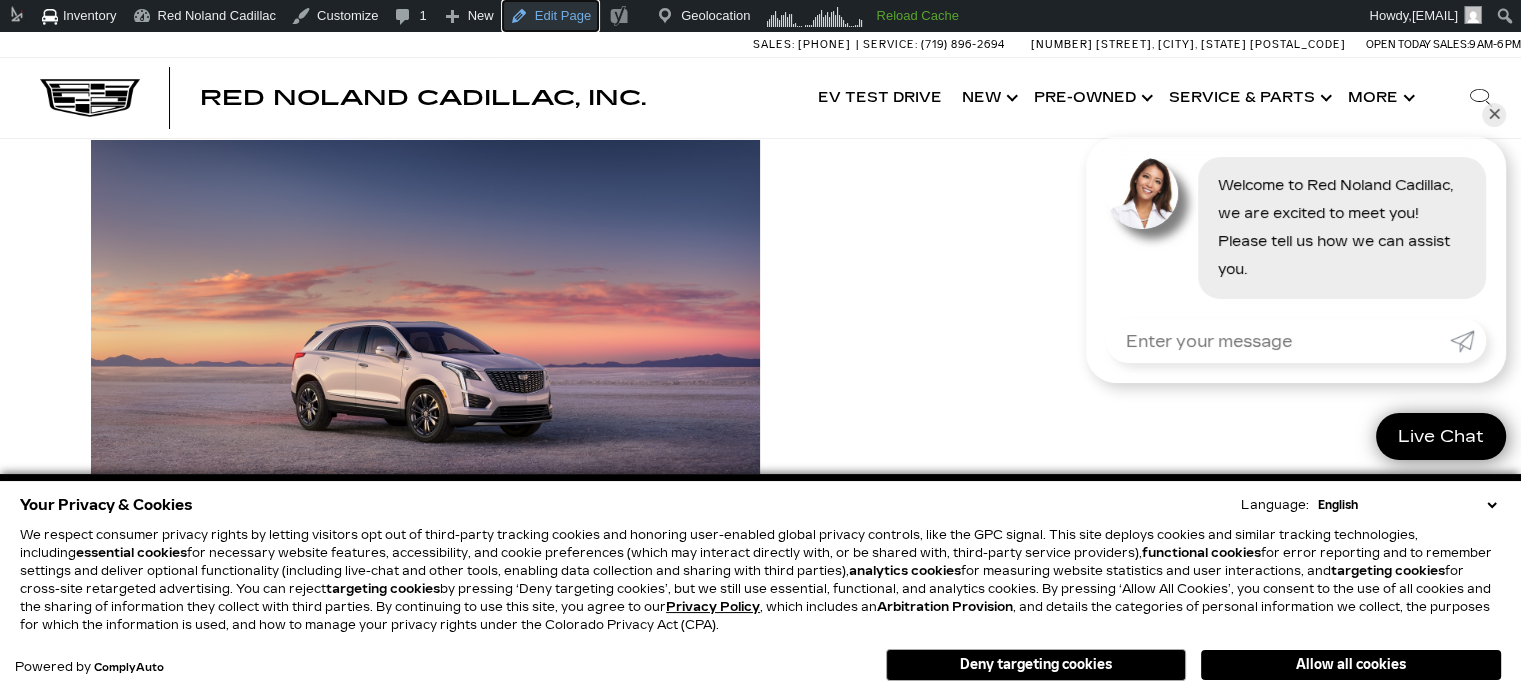 click on "Edit Page" at bounding box center [550, 16] 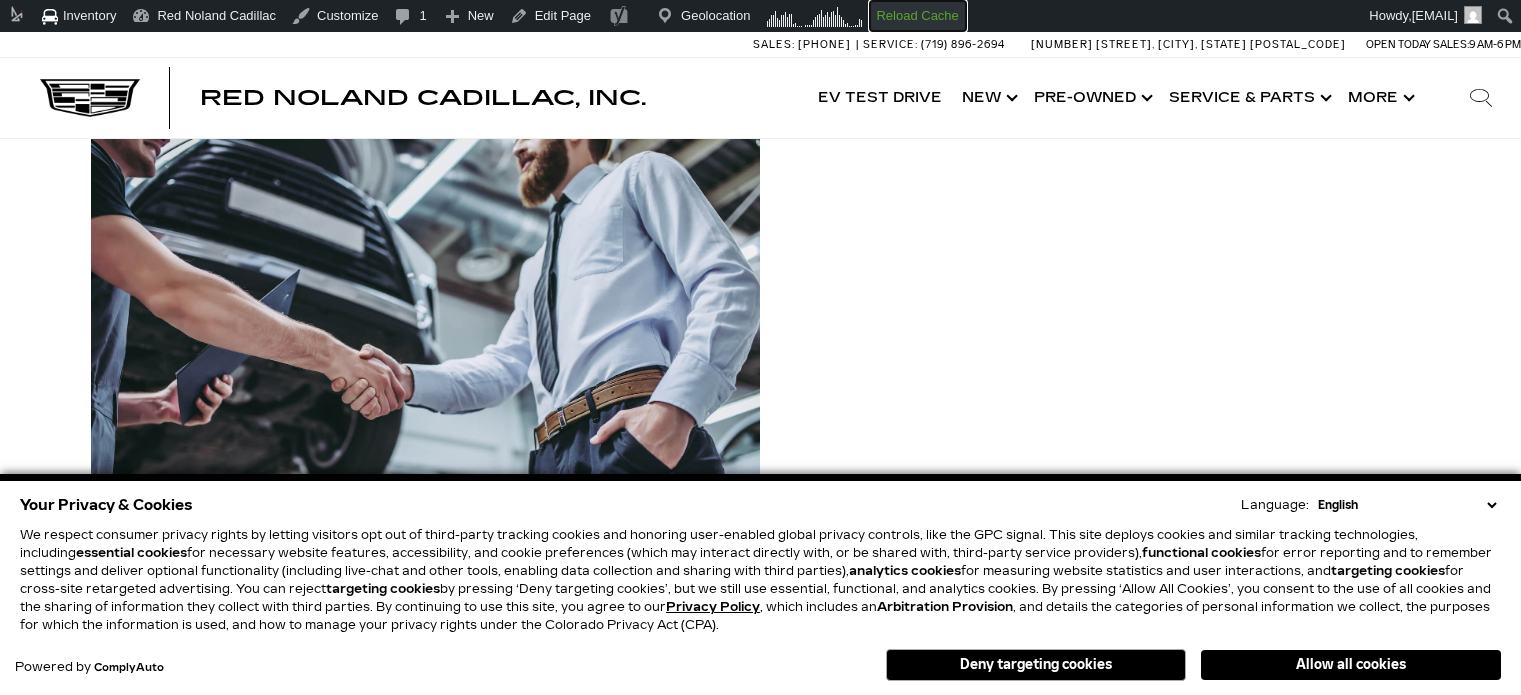 drag, startPoint x: 0, startPoint y: 0, endPoint x: 885, endPoint y: 0, distance: 885 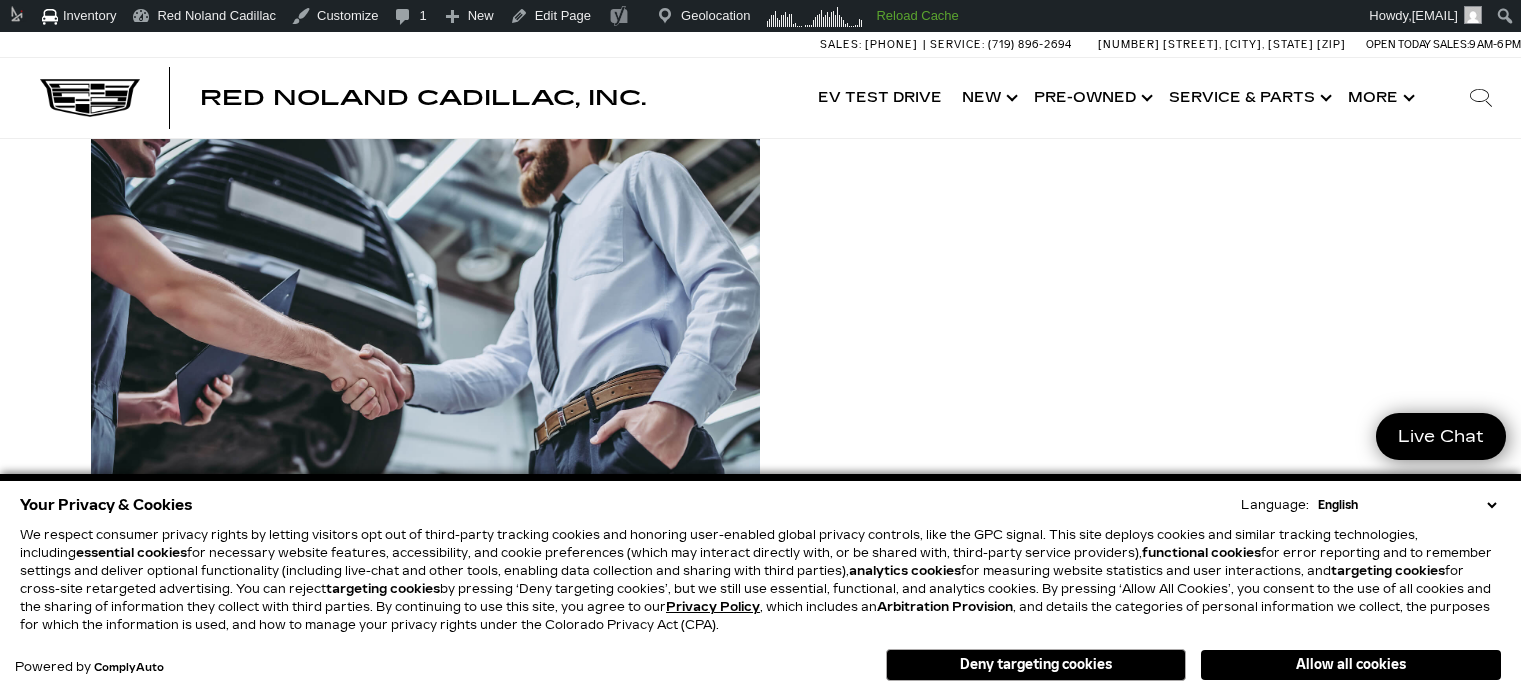 scroll, scrollTop: 0, scrollLeft: 0, axis: both 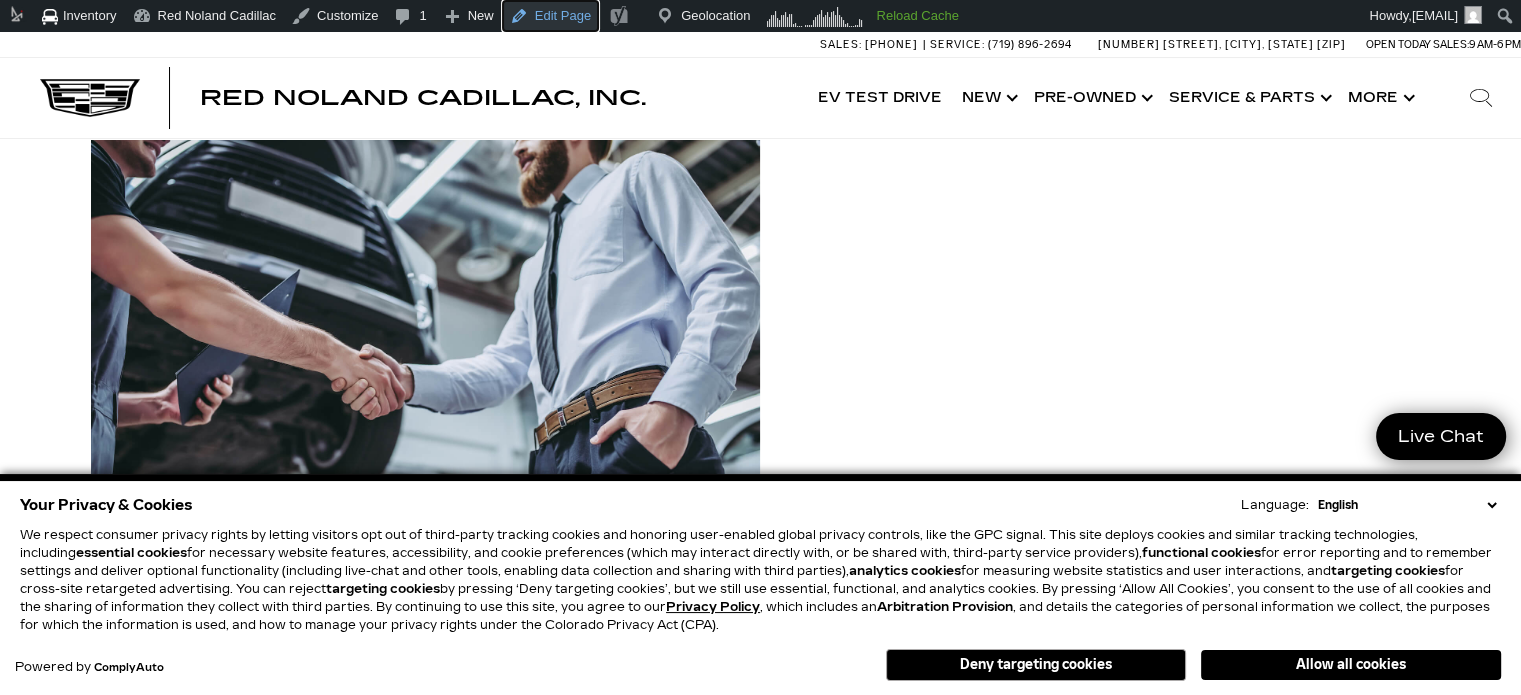 click on "Edit Page" at bounding box center (550, 16) 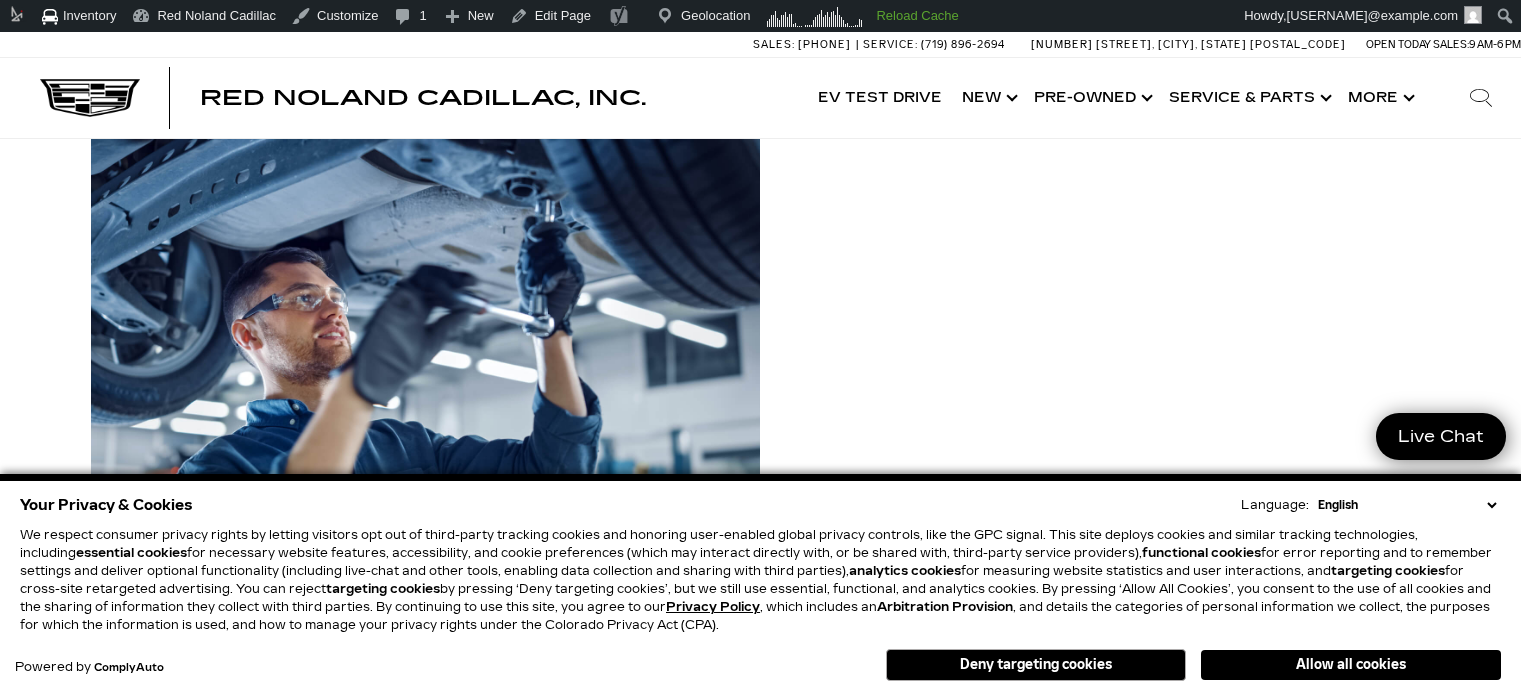 scroll, scrollTop: 0, scrollLeft: 0, axis: both 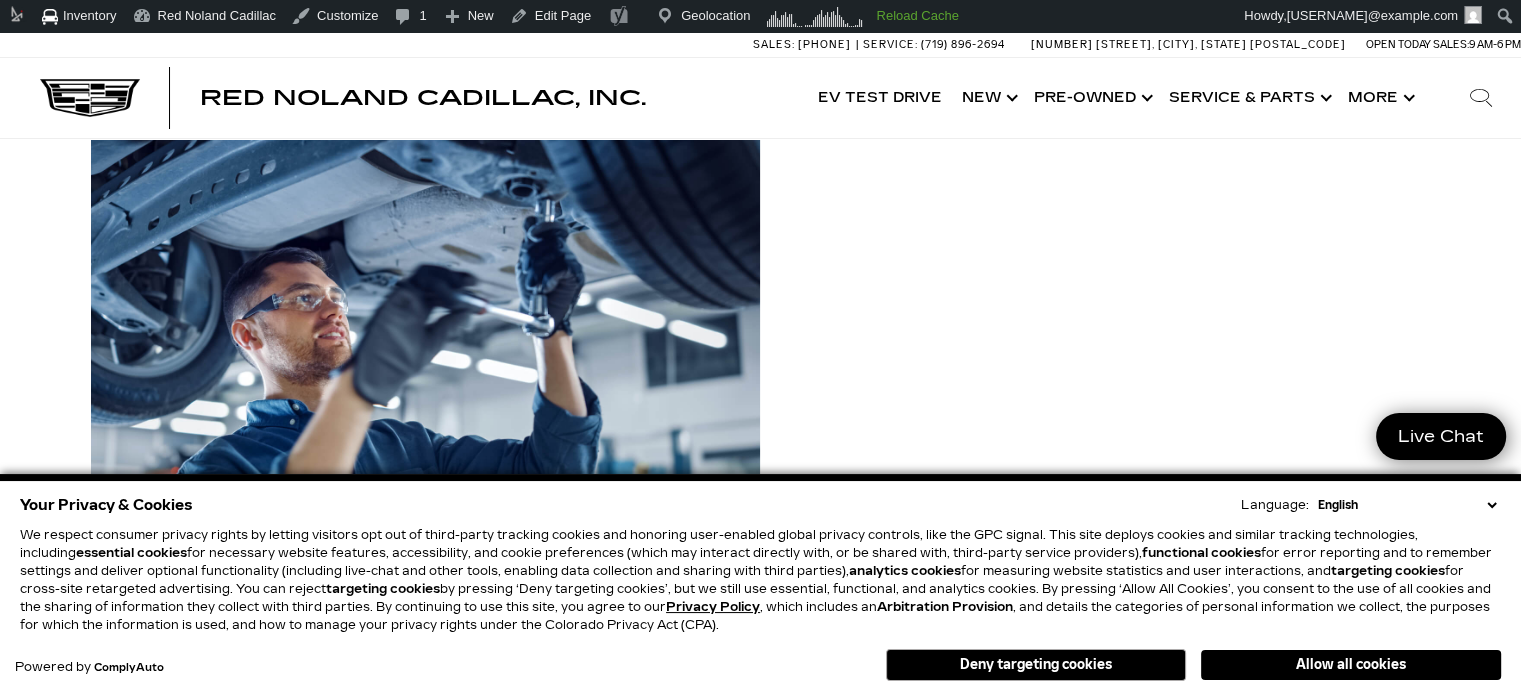 click on "Transmission Repair near [CITY], [STATE]" at bounding box center (1058, 207) 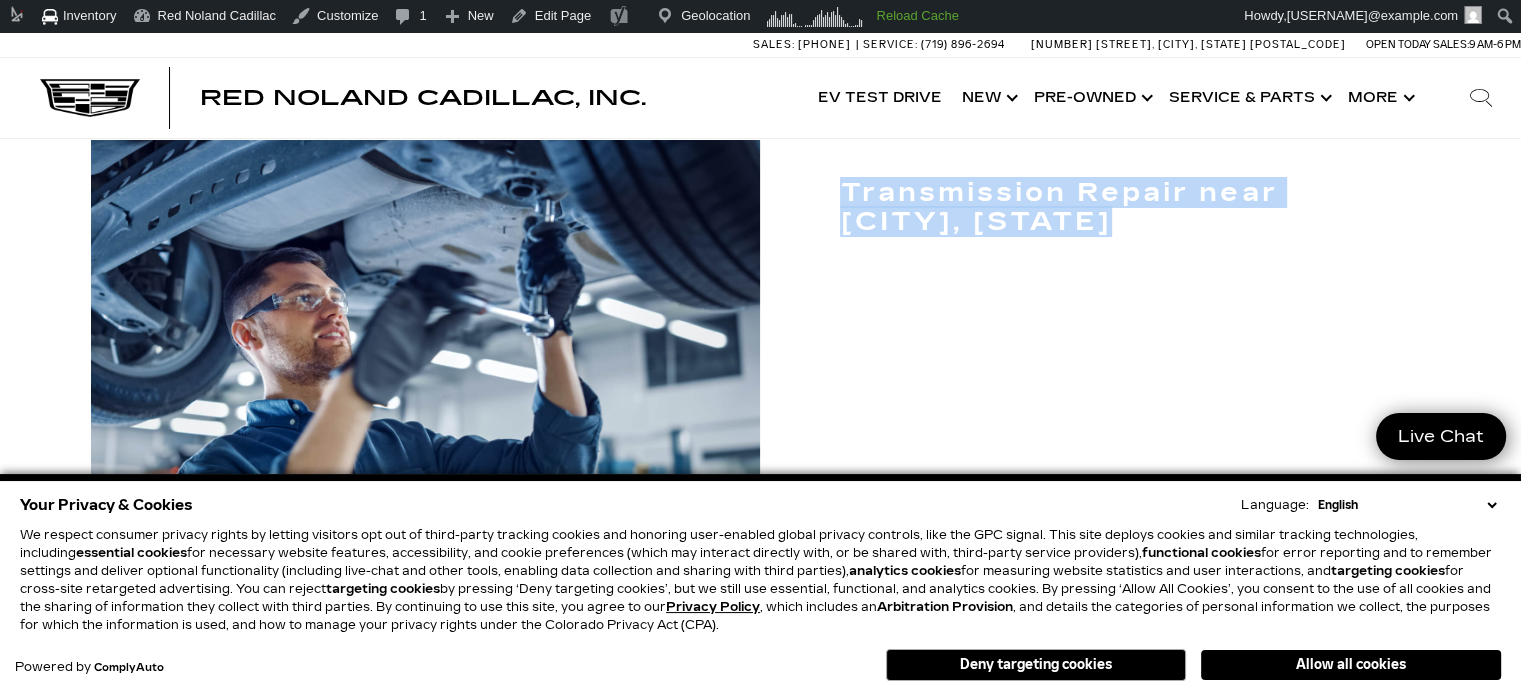 click on "Transmission Repair near [CITY], [STATE]" at bounding box center (1058, 207) 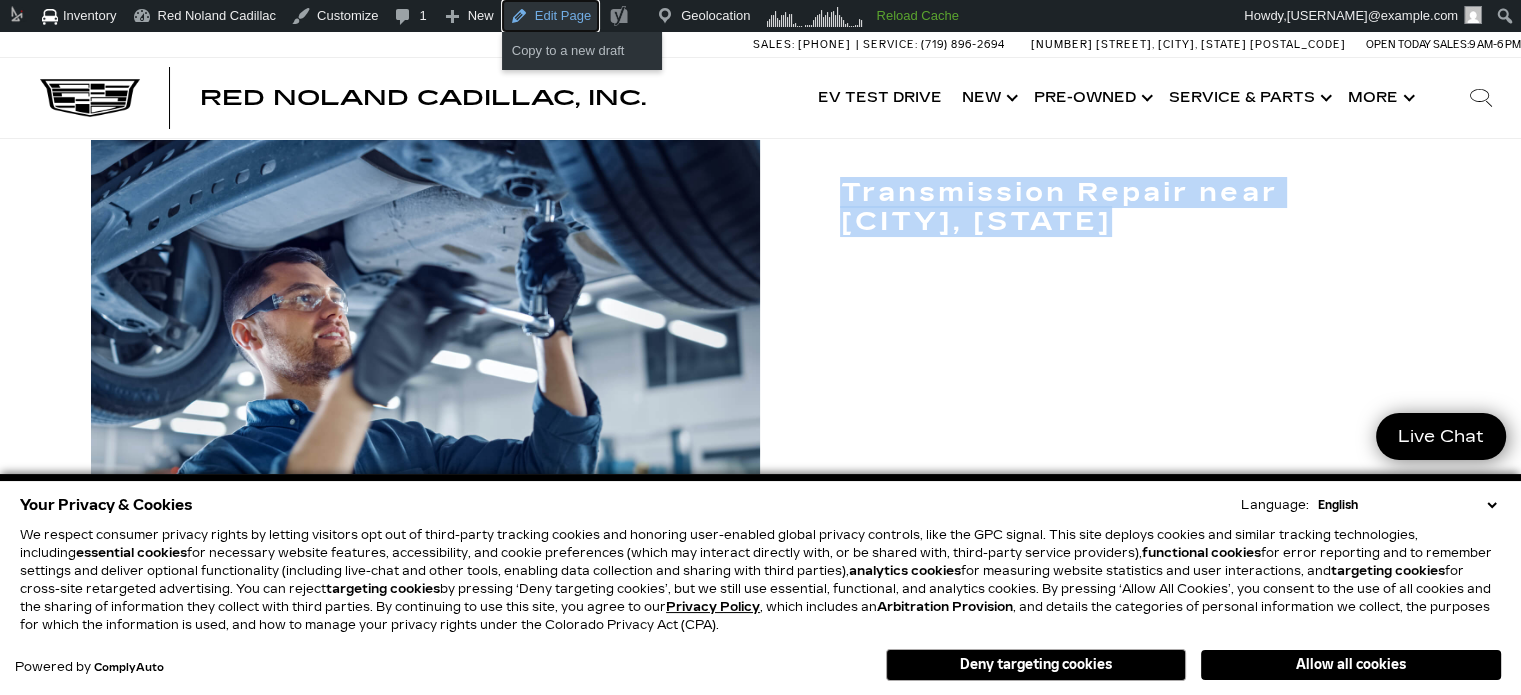 click on "Edit Page" at bounding box center [550, 16] 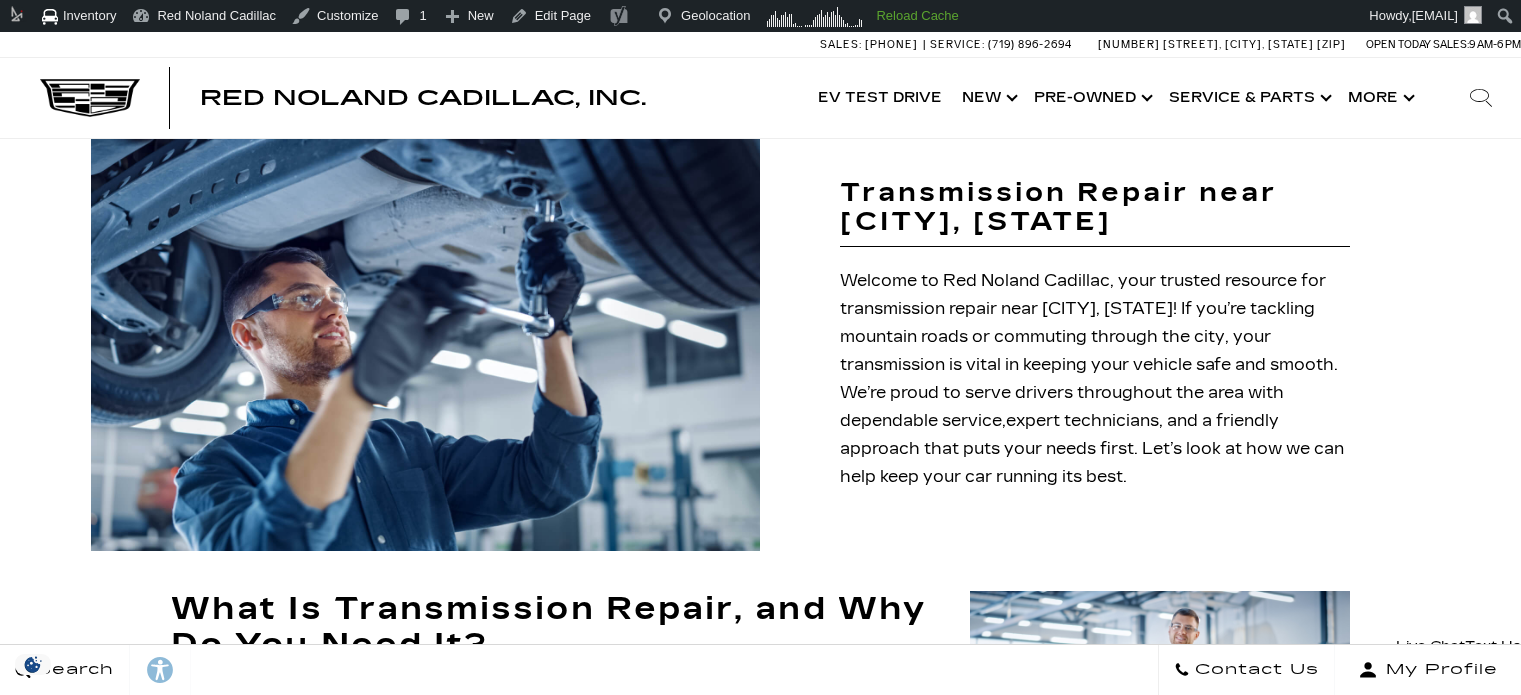 scroll, scrollTop: 0, scrollLeft: 0, axis: both 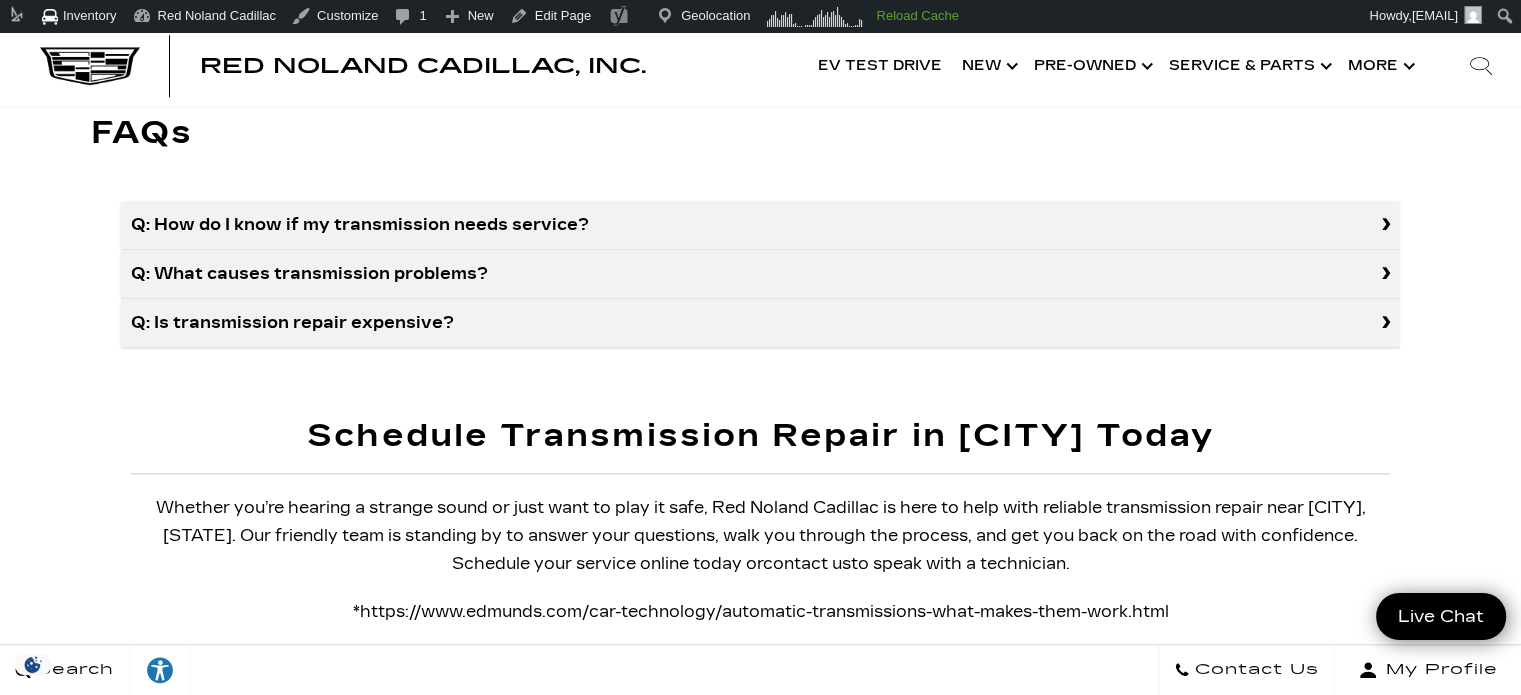 click on "Q: Is transmission repair expensive?" at bounding box center (760, 323) 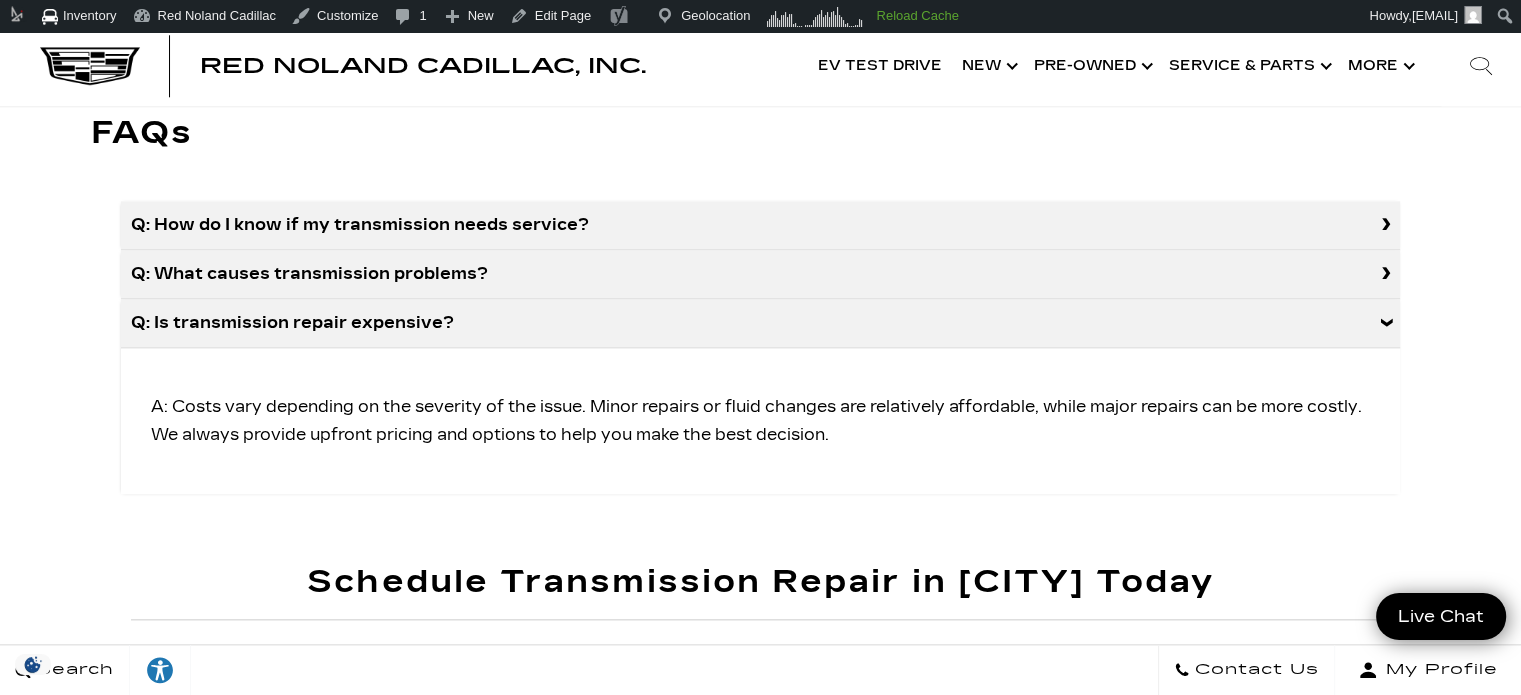 drag, startPoint x: 744, startPoint y: 283, endPoint x: 751, endPoint y: 247, distance: 36.67424 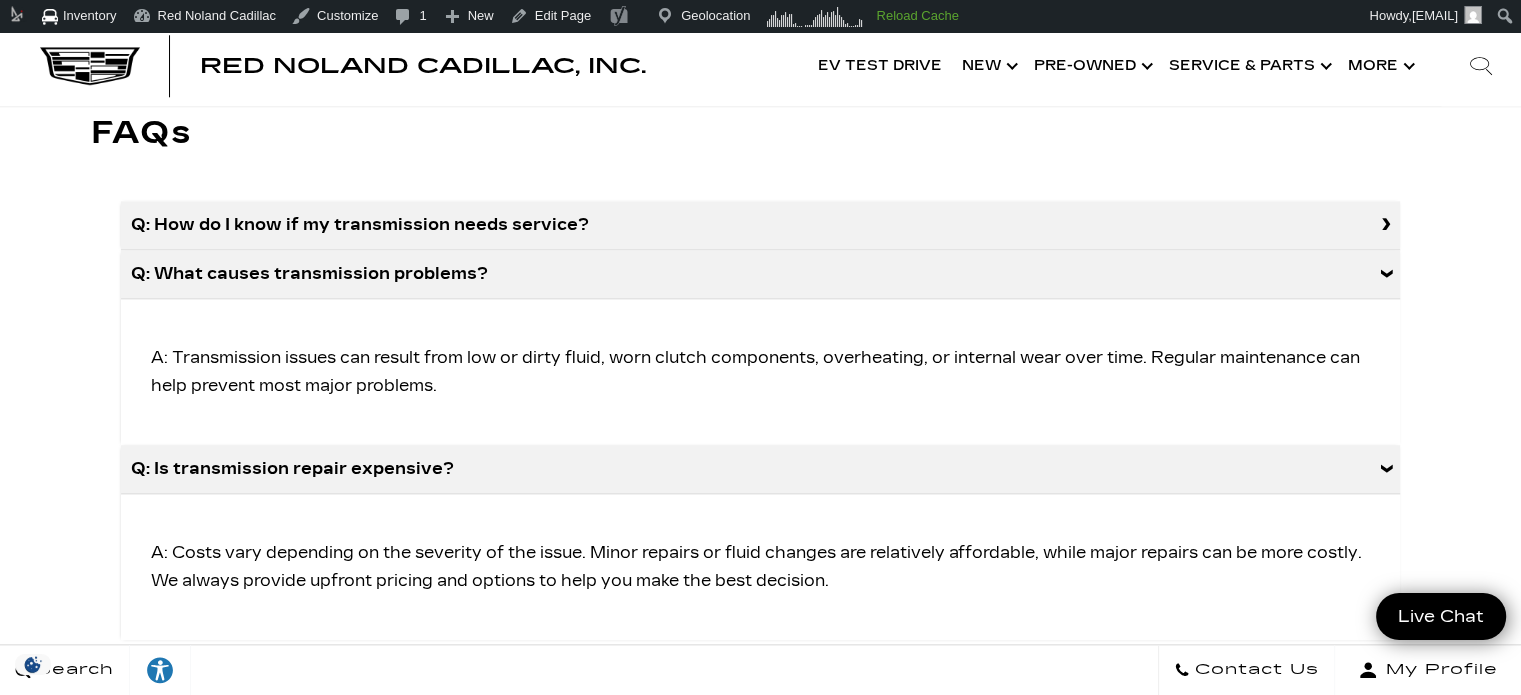 click on "Q: How do I know if my transmission needs service?" at bounding box center [760, 225] 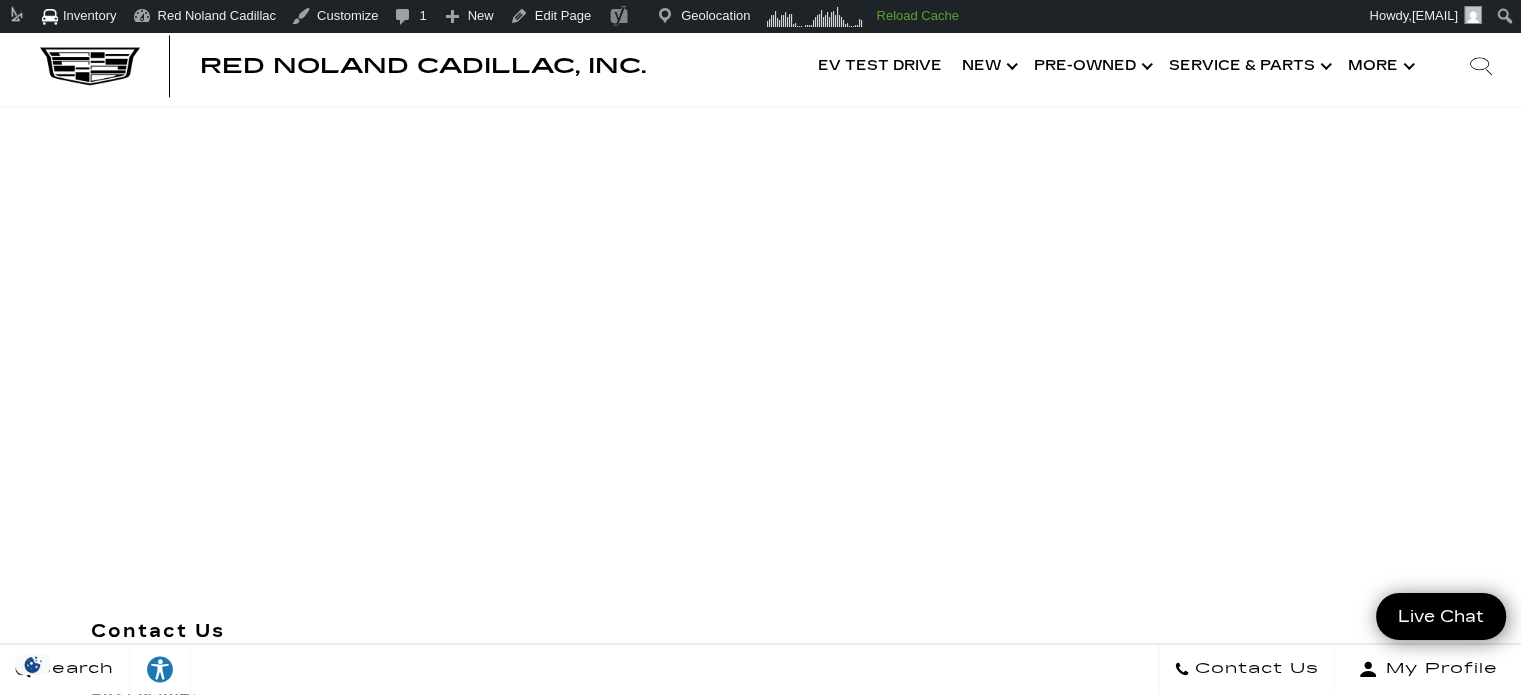 scroll, scrollTop: 3300, scrollLeft: 0, axis: vertical 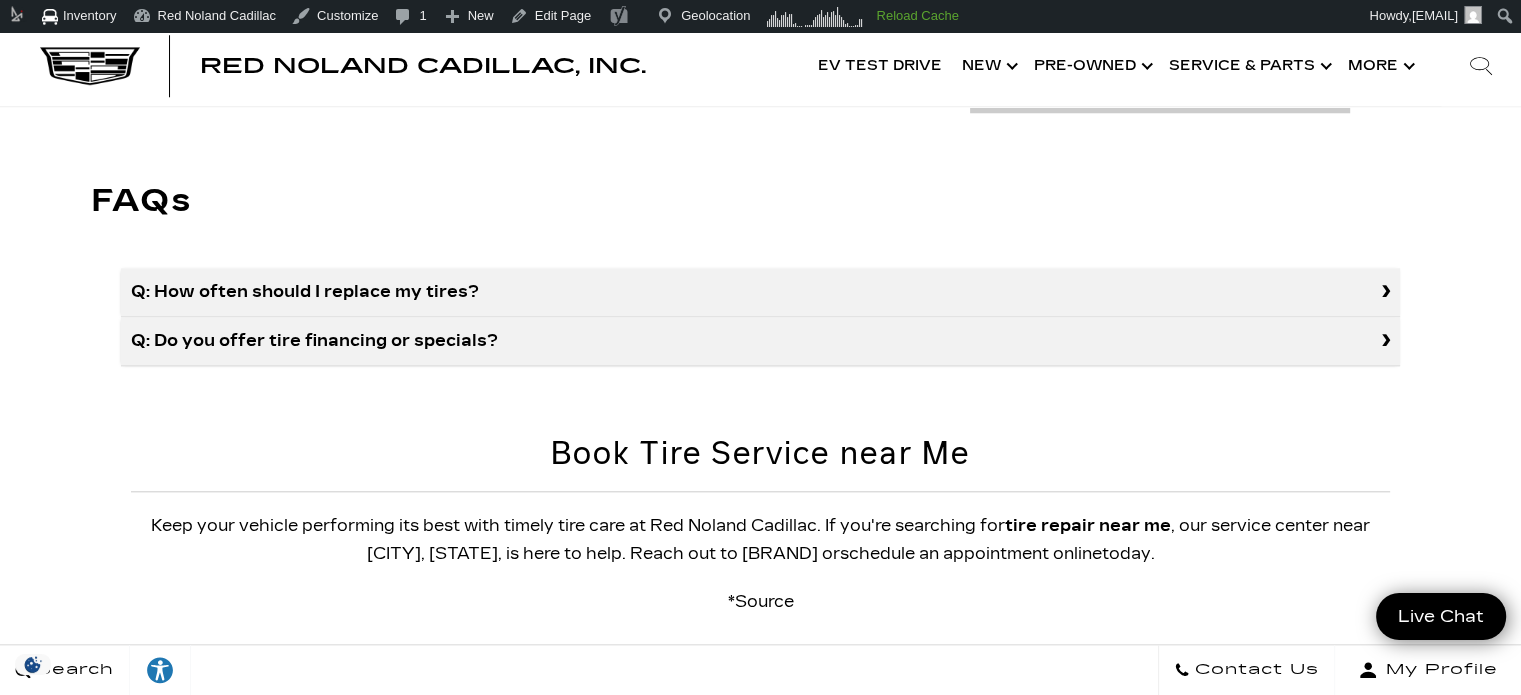 click on "Q: Do you offer tire financing or specials?" at bounding box center (760, 341) 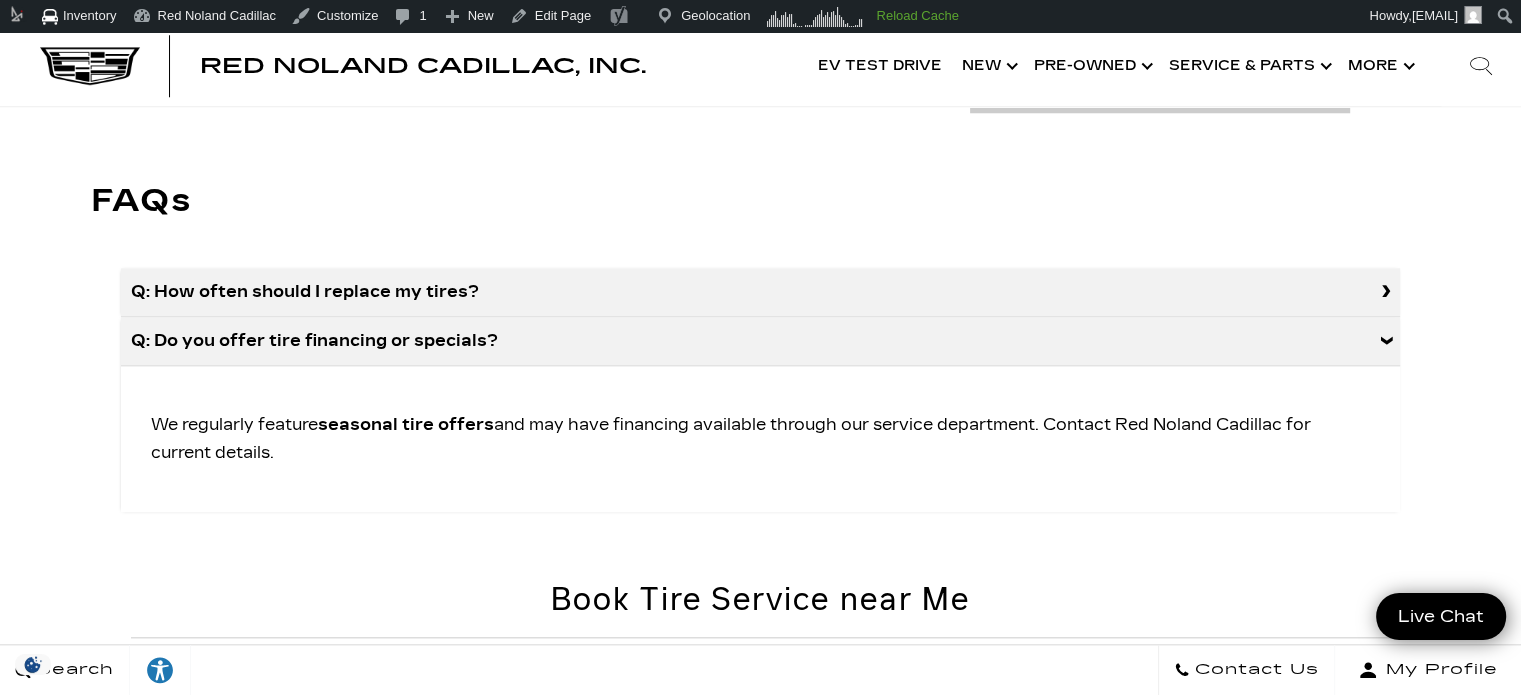 click on "Q: How often should I replace my tires?" at bounding box center [760, 292] 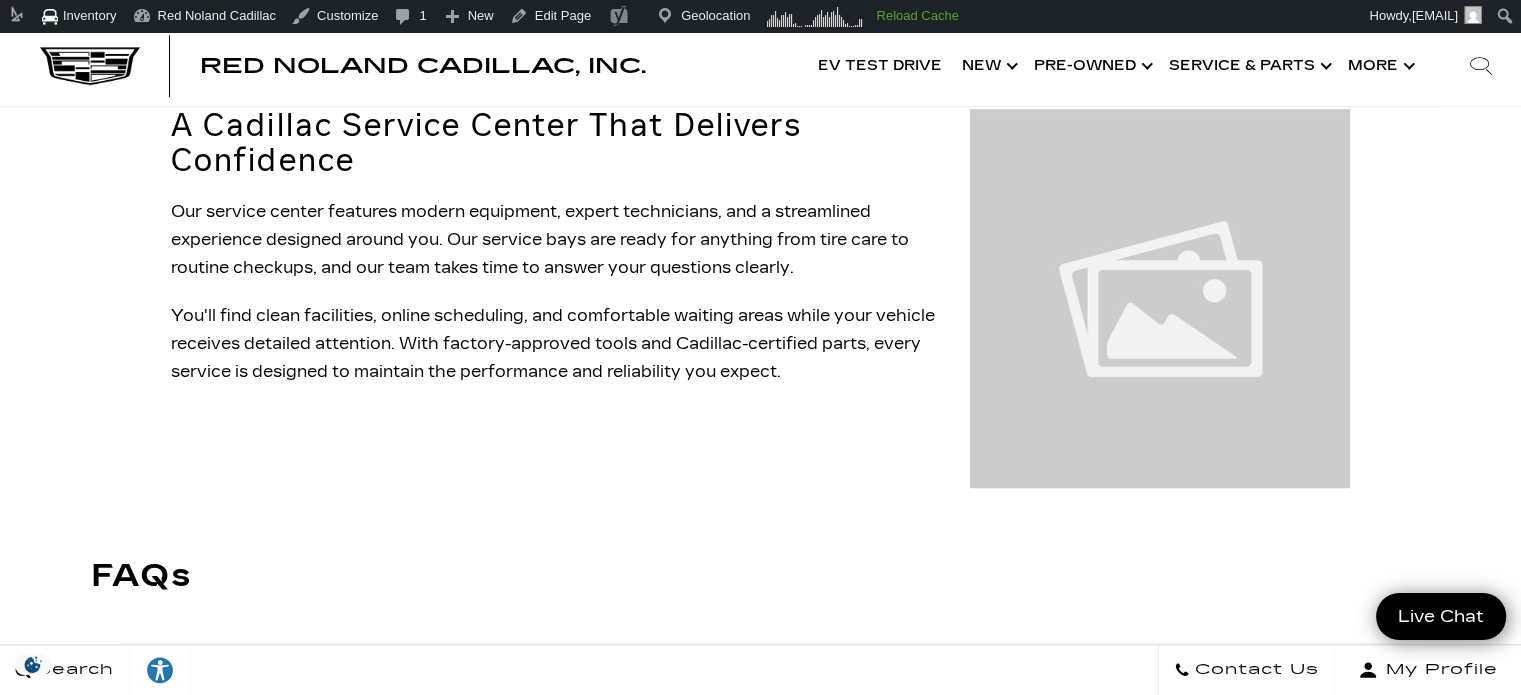 scroll, scrollTop: 1800, scrollLeft: 0, axis: vertical 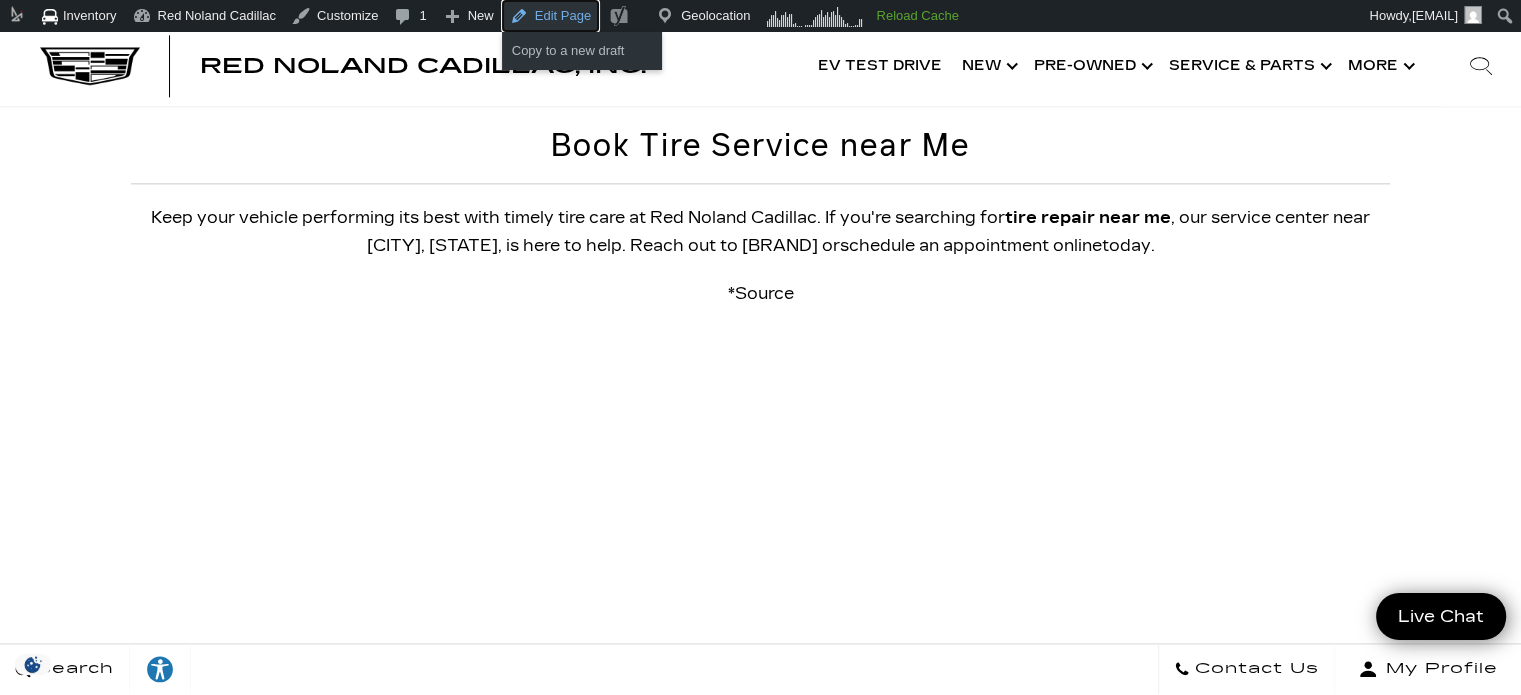 click on "Edit Page" at bounding box center (550, 16) 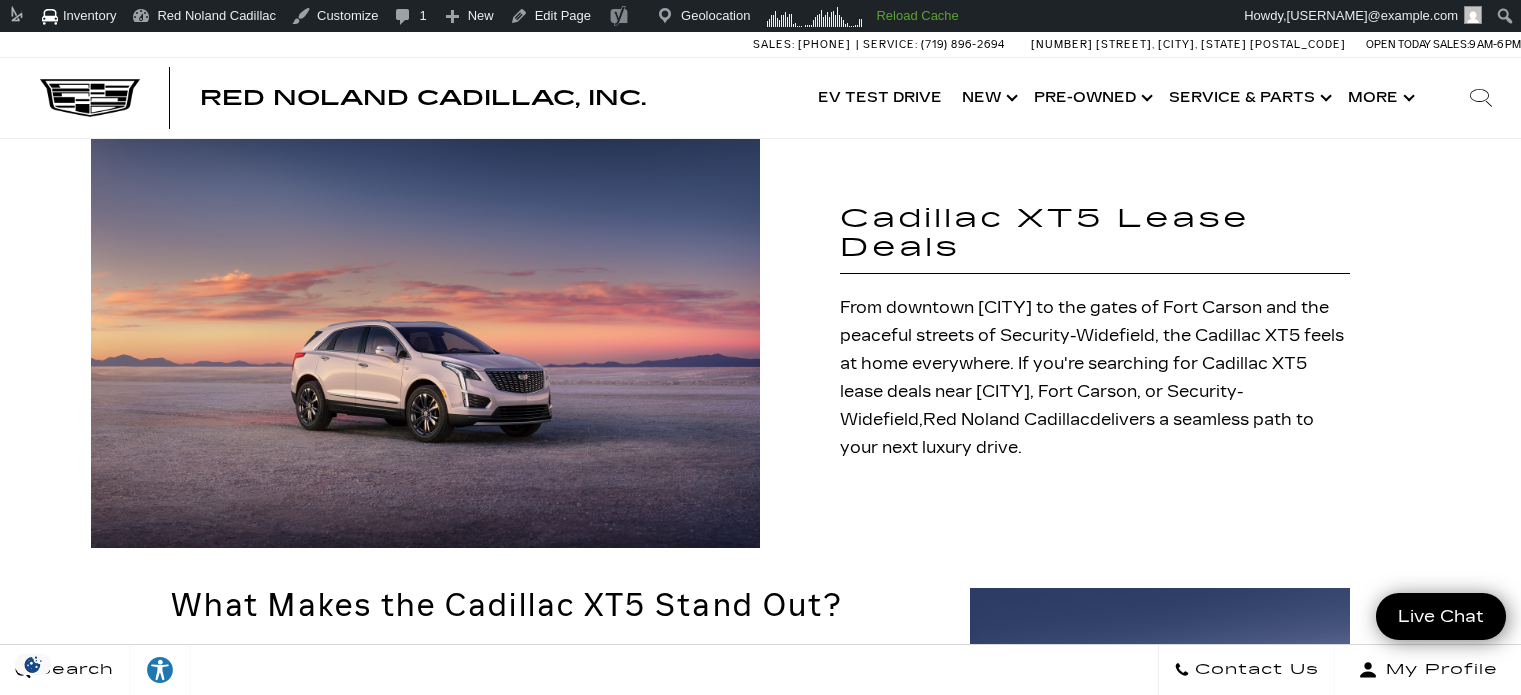 scroll, scrollTop: 0, scrollLeft: 0, axis: both 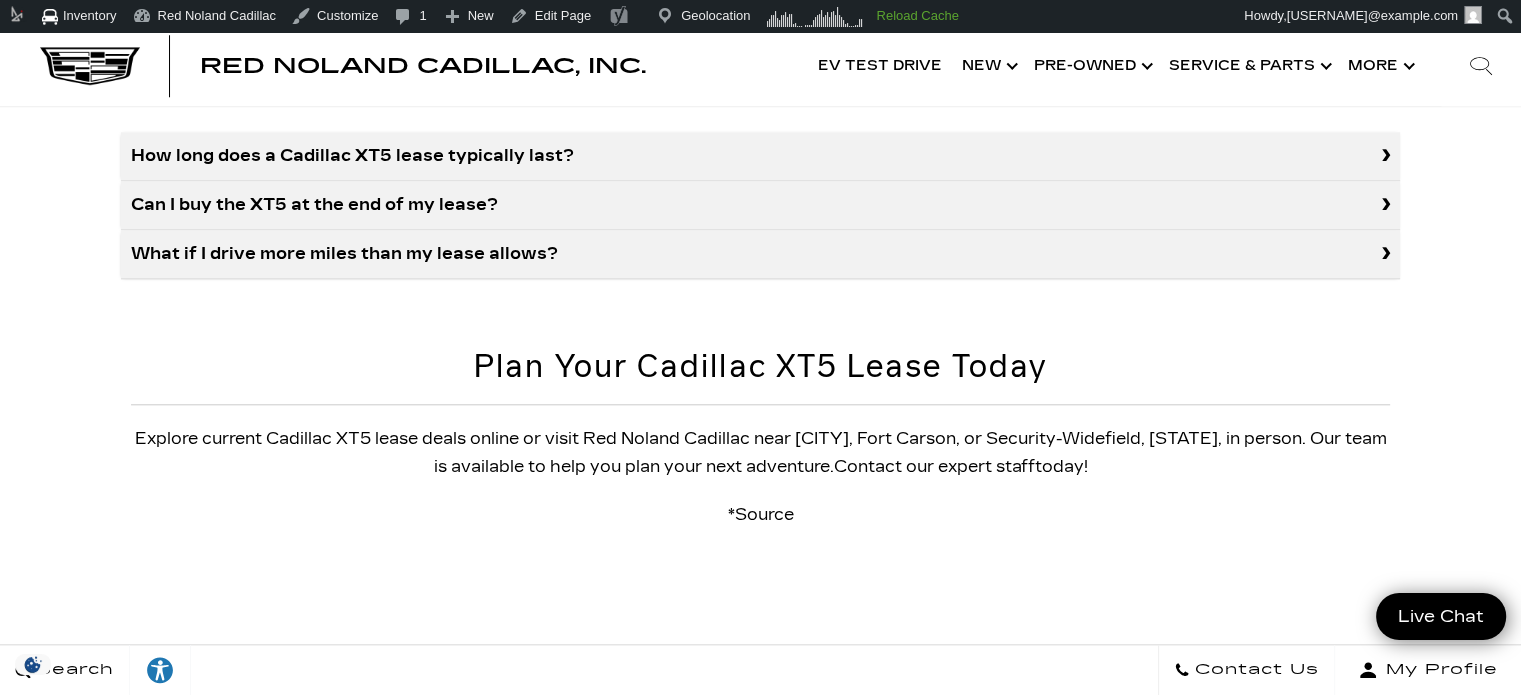click on "What if I drive more miles than my lease allows?" at bounding box center (760, 254) 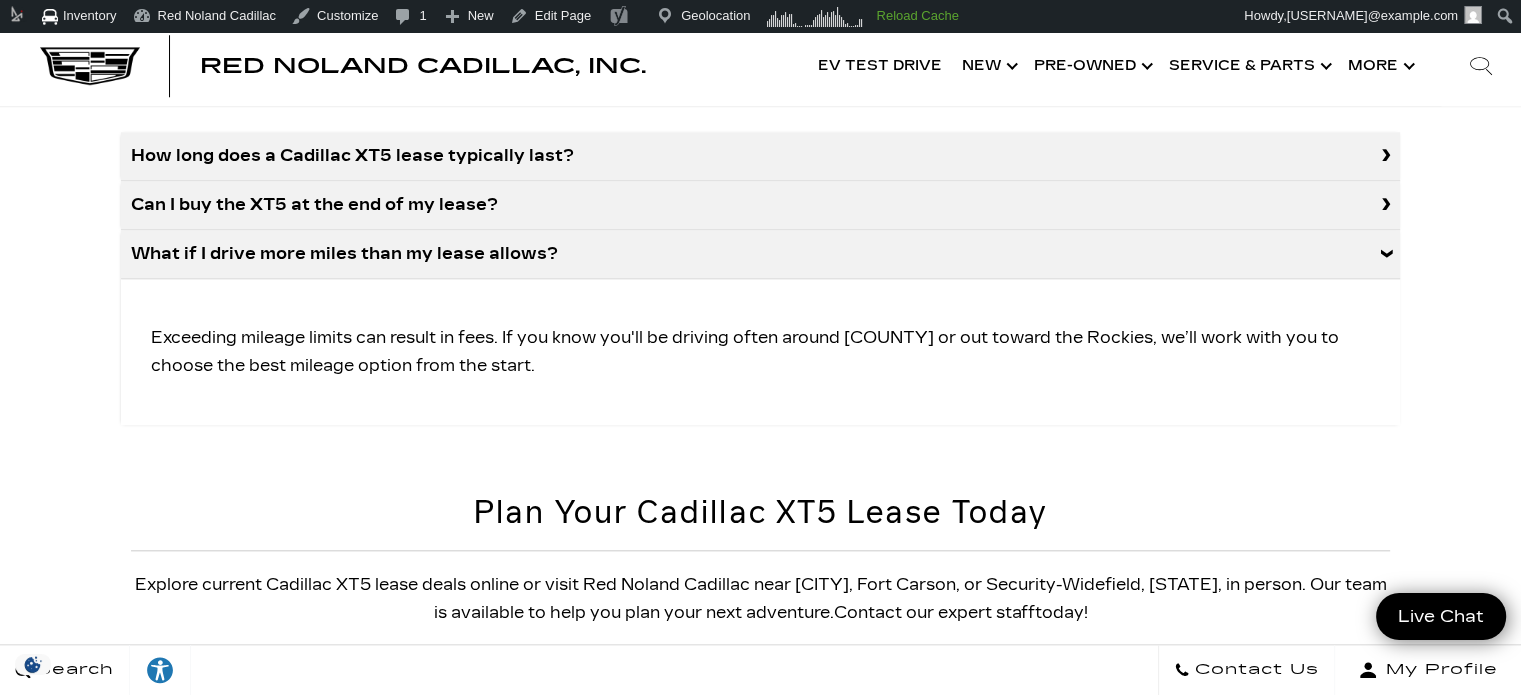 click on "Can I buy the XT5 at the end of my lease?" at bounding box center (760, 205) 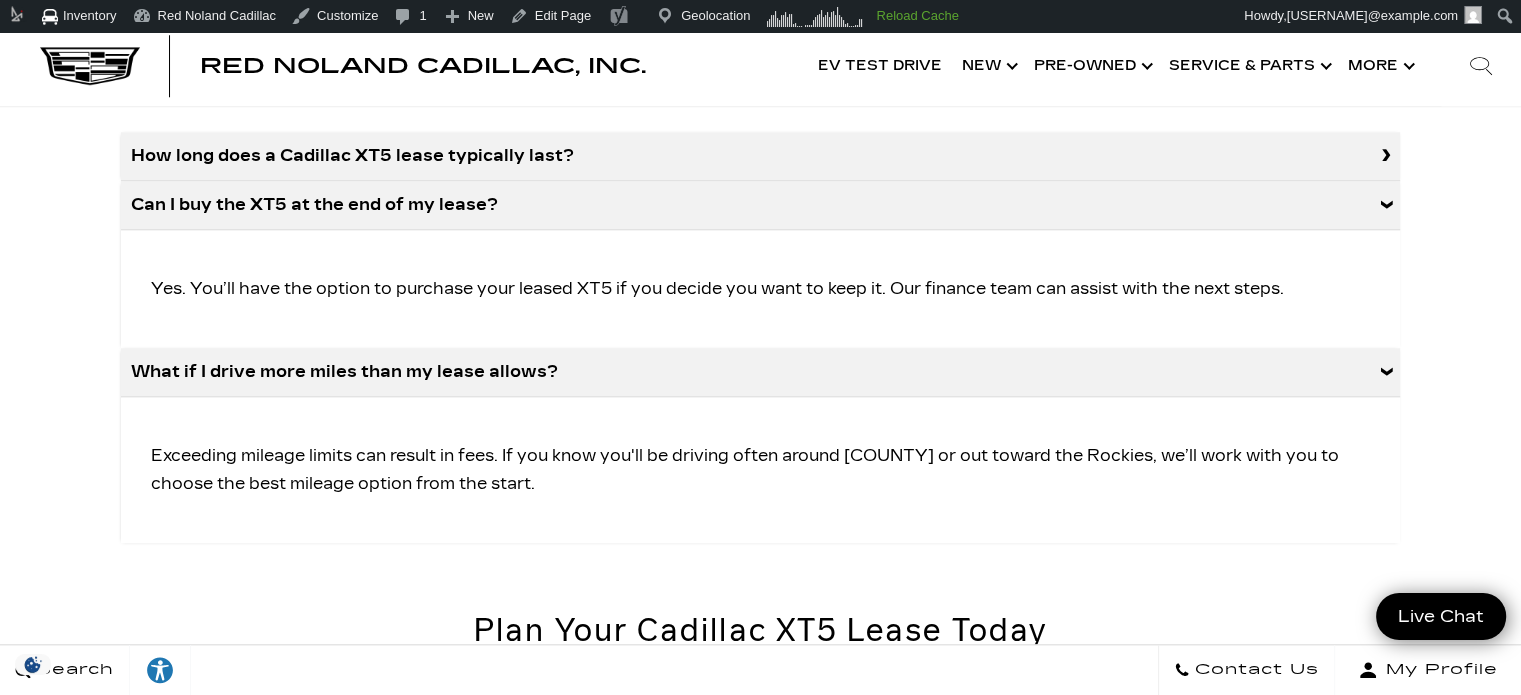 click on "How long does a Cadillac XT5 lease typically last?" at bounding box center (760, 156) 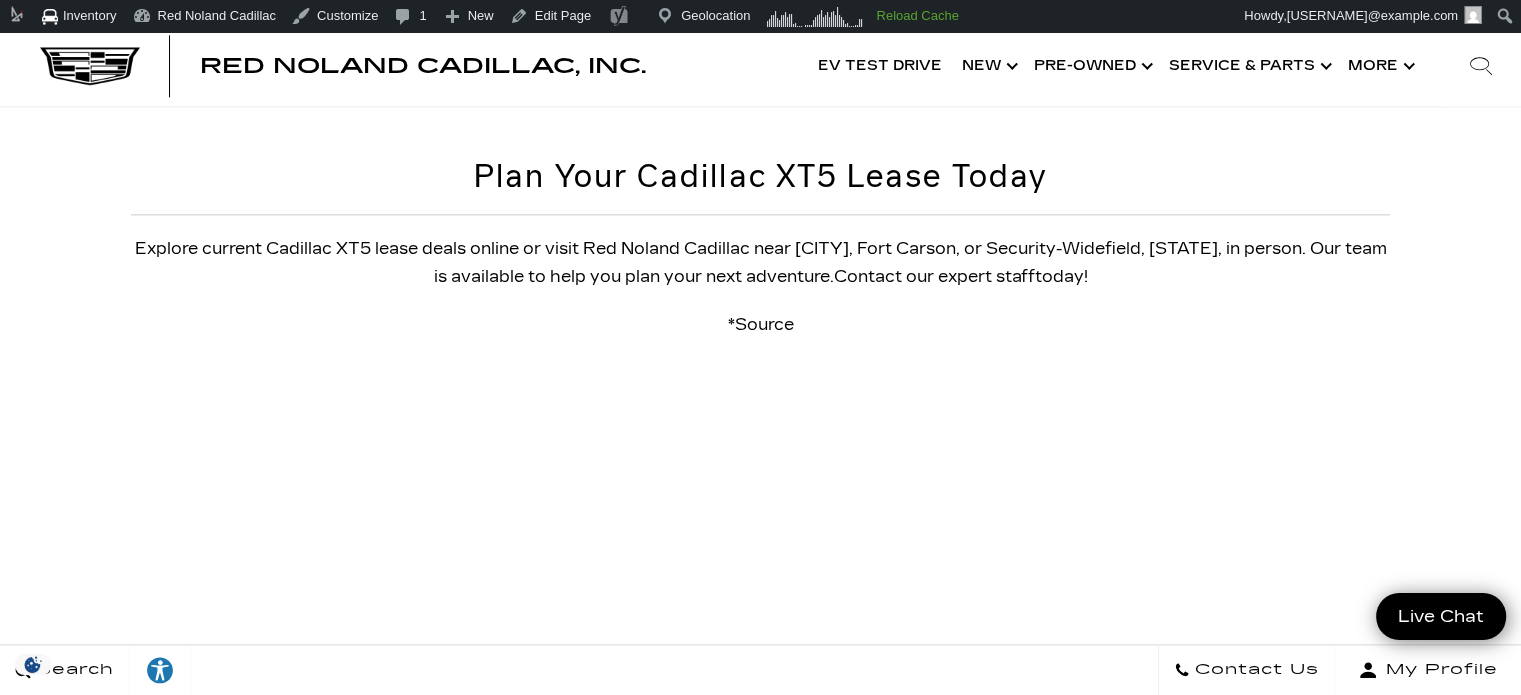 scroll, scrollTop: 2500, scrollLeft: 0, axis: vertical 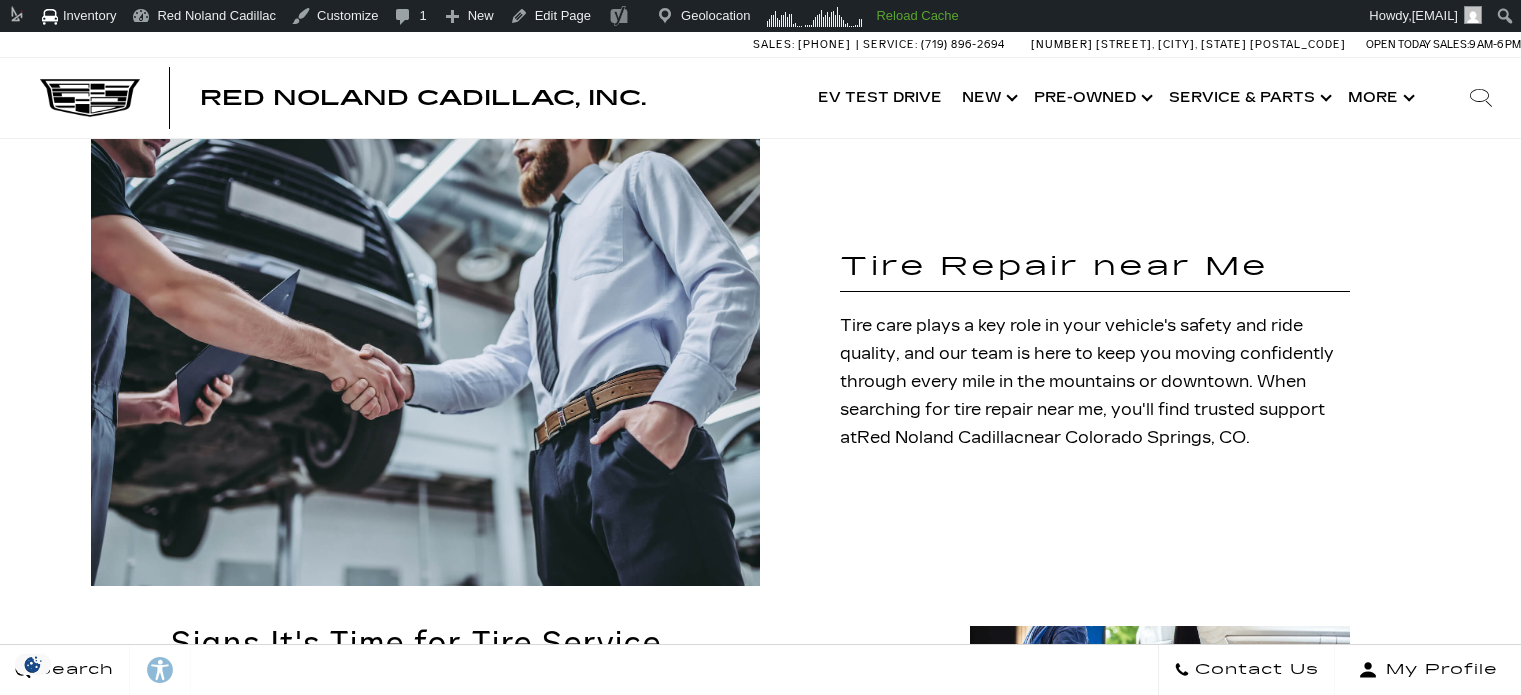 click on "Reload Cache" at bounding box center [917, 15] 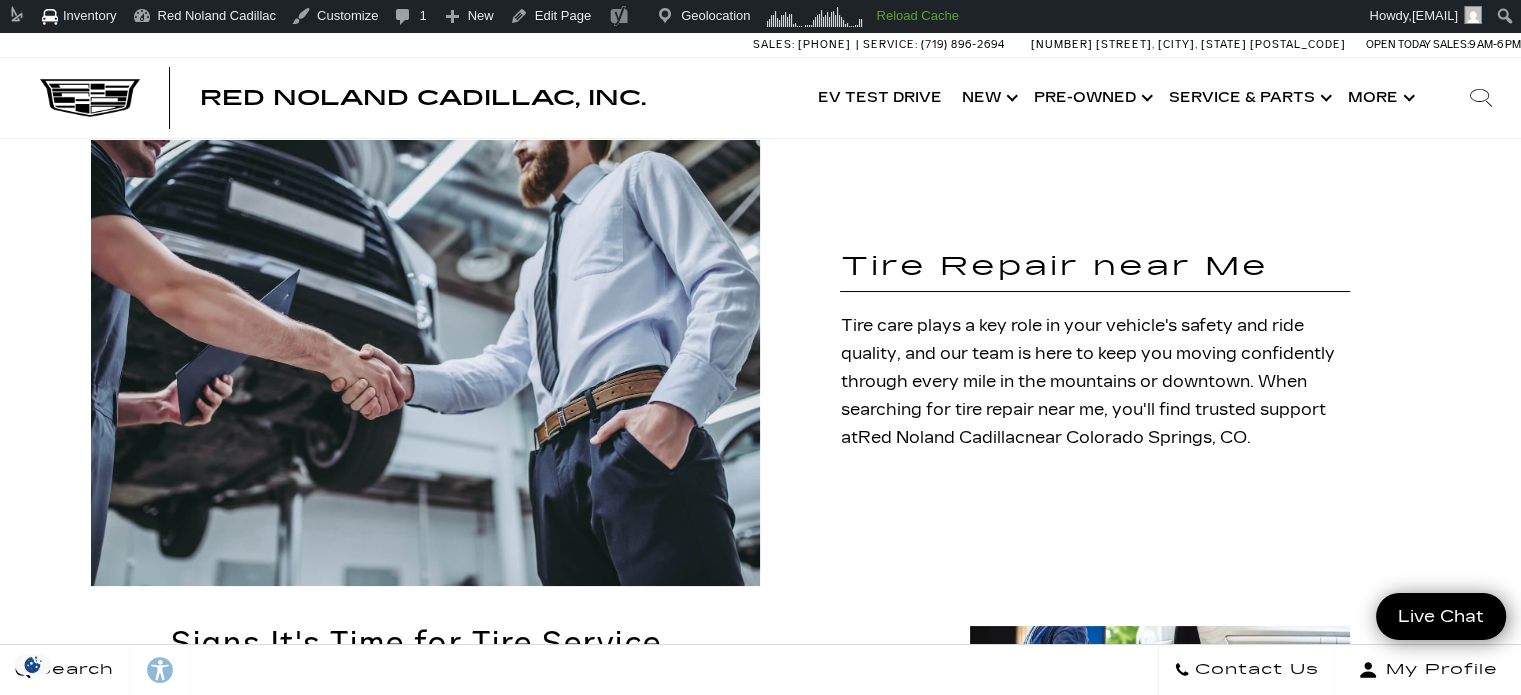 scroll, scrollTop: 0, scrollLeft: 0, axis: both 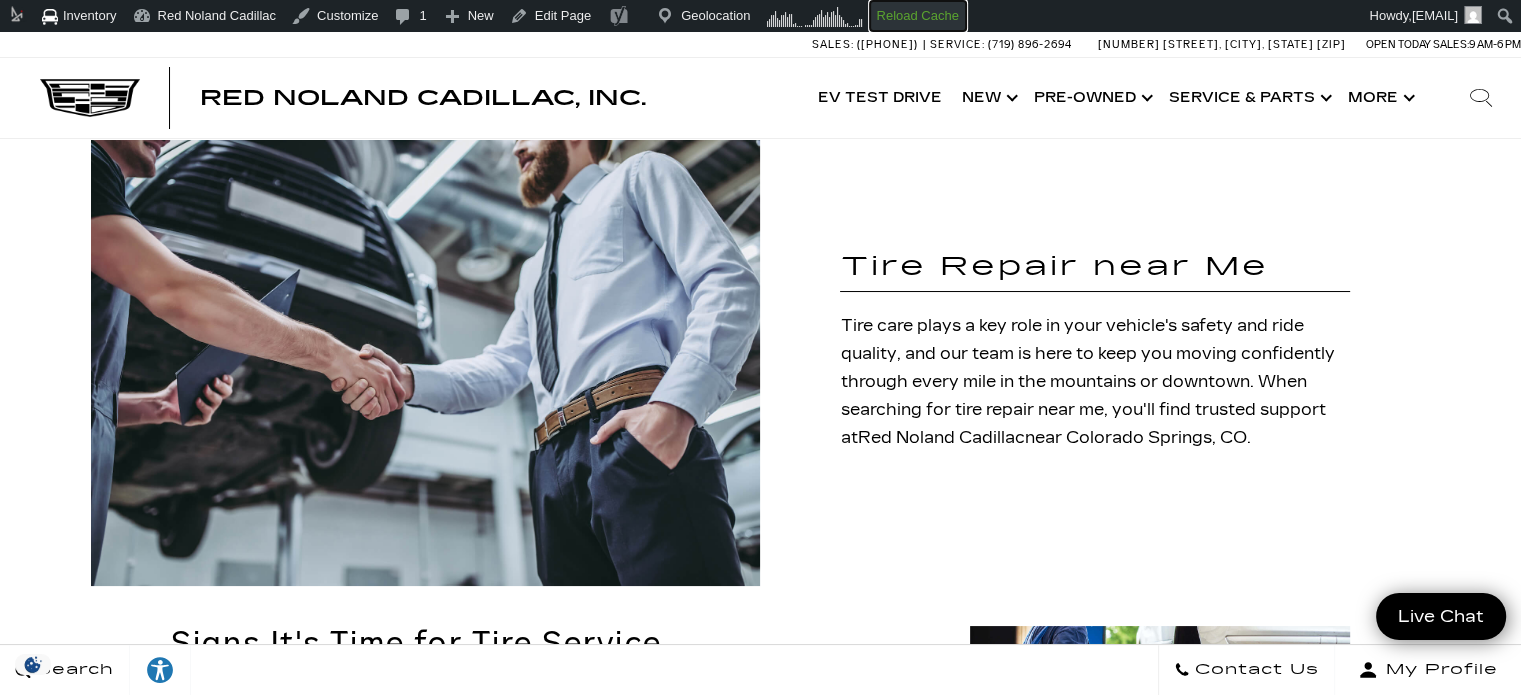 click on "Reload Cache" at bounding box center (917, 16) 